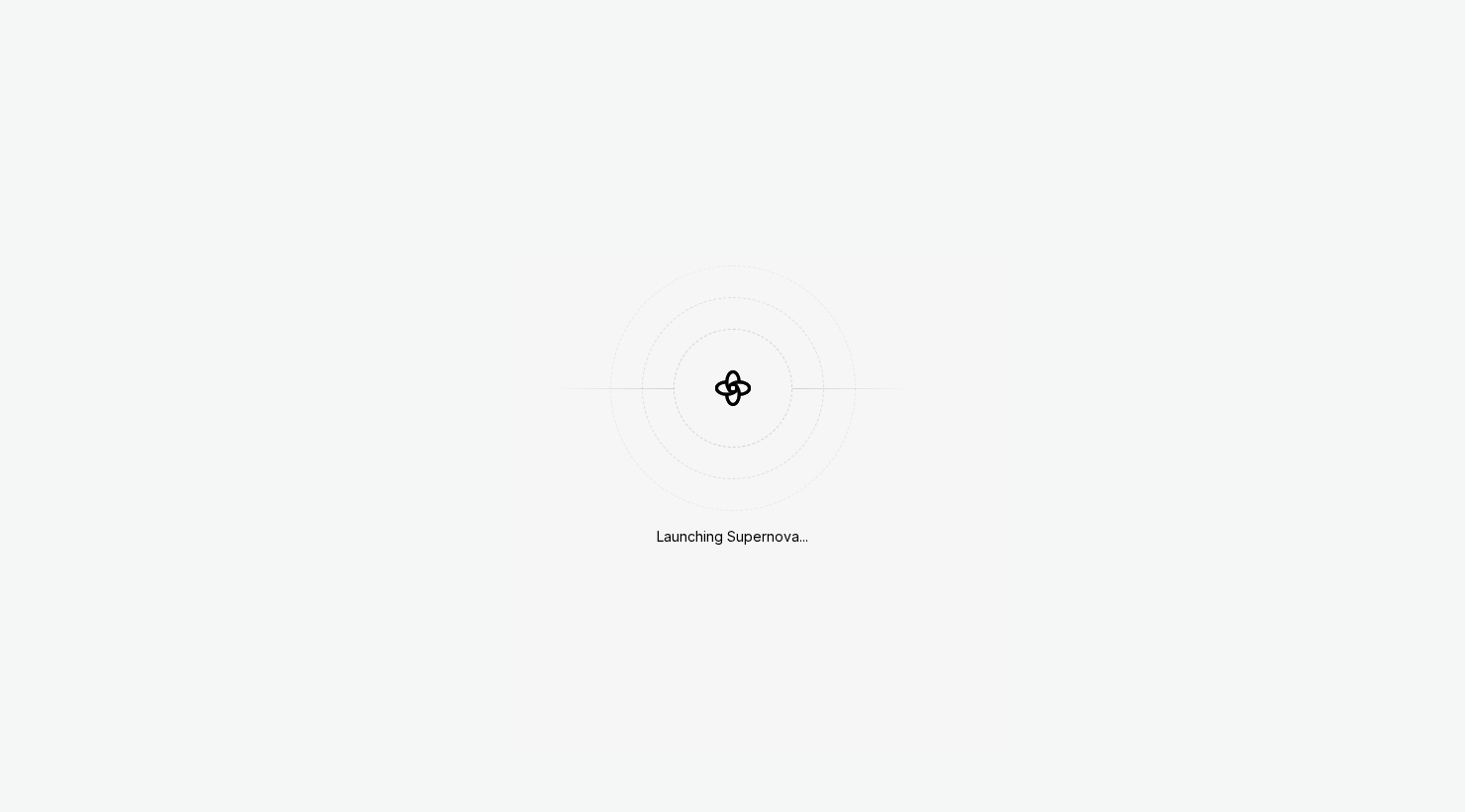 scroll, scrollTop: 0, scrollLeft: 0, axis: both 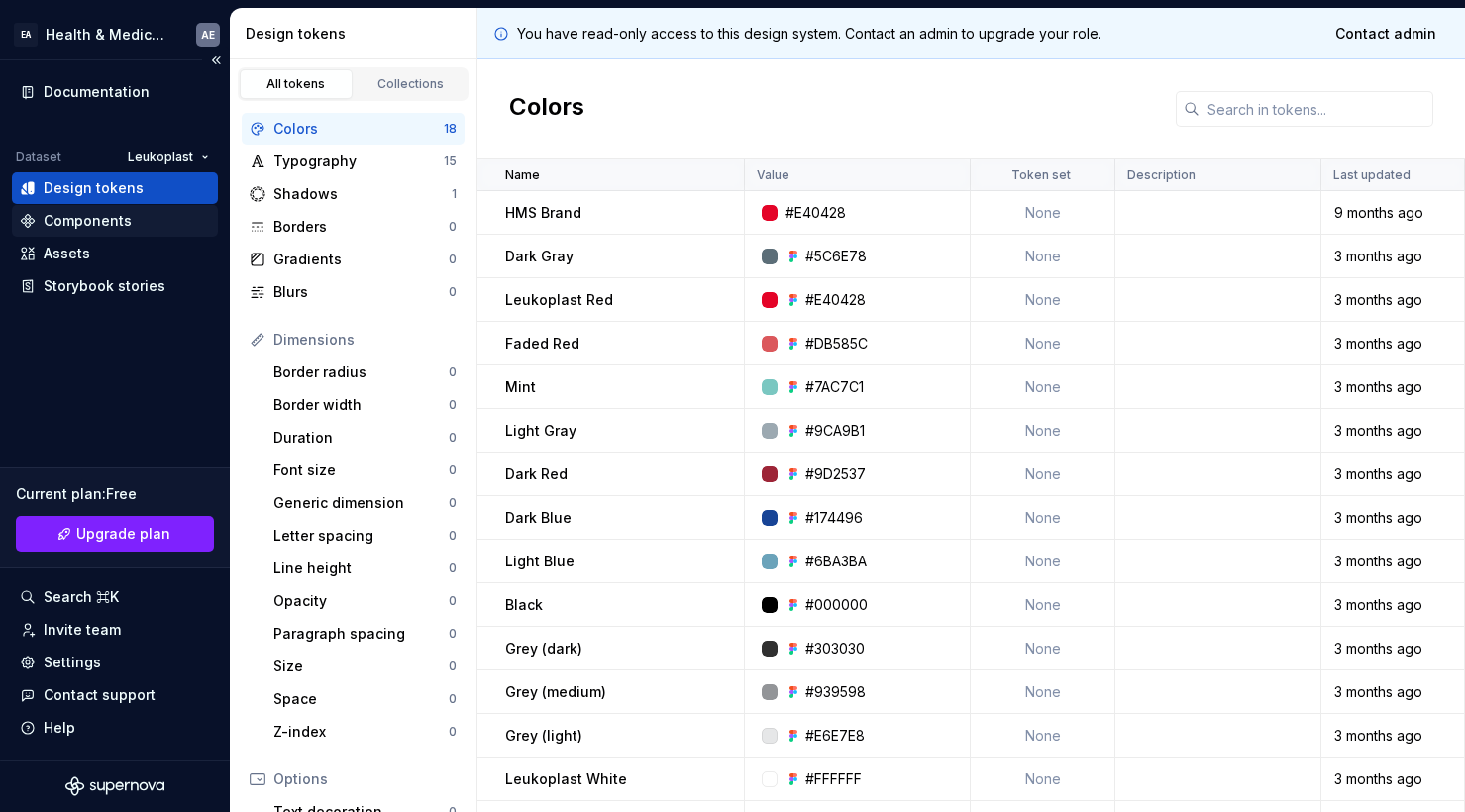 click on "Components" at bounding box center (115, 221) 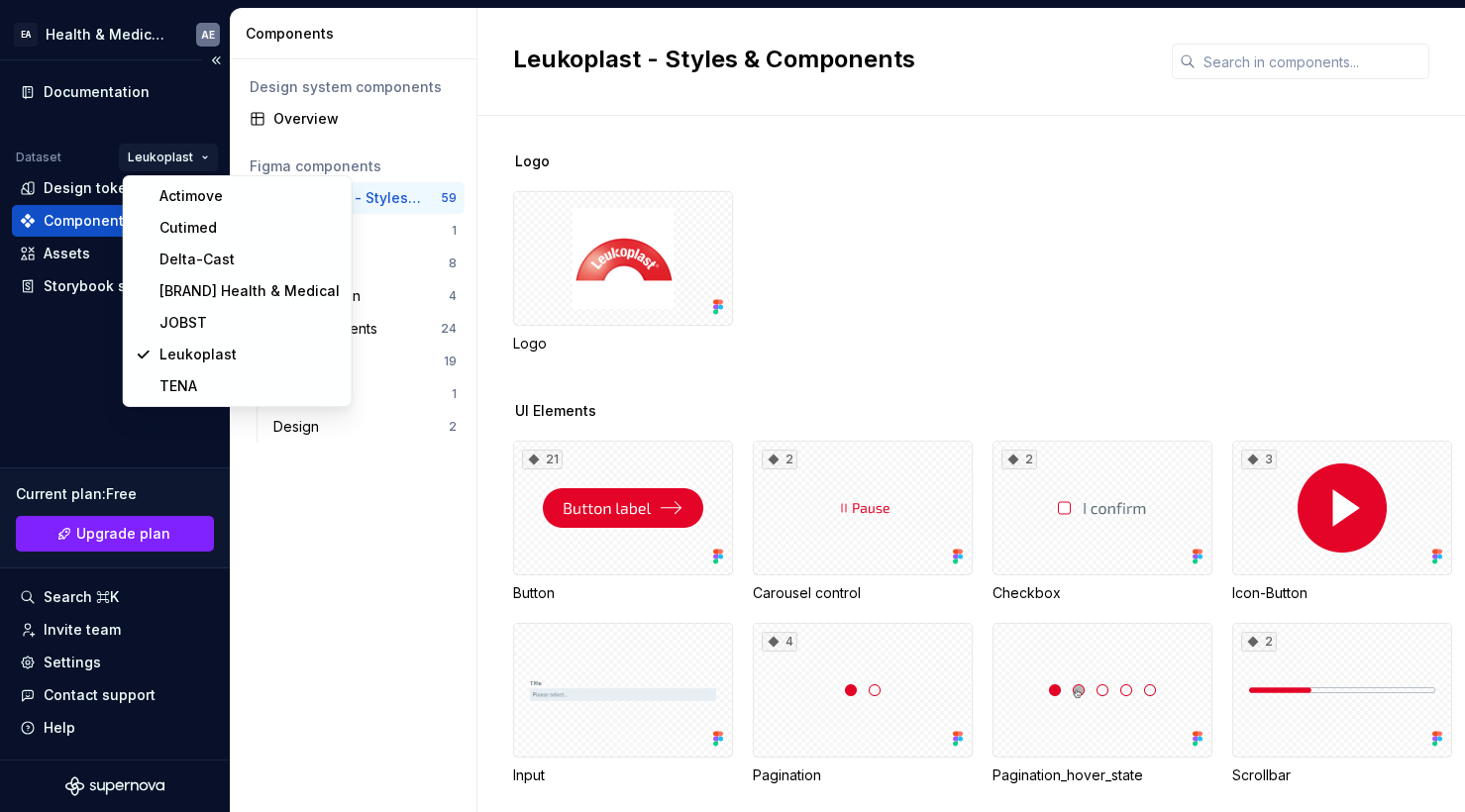 click on "EA Health & Medical Design Systems AE Documentation Dataset Leukoplast Design tokens Components Assets Storybook stories Current plan :  Free Upgrade plan Search ⌘K Invite team Settings Contact support Help Components Design system components Overview Figma components Leukoplast - Styles & Components 59 Logo 1 UI Elements 8 01 Navigation 4 02 Components 24 Icons 19 Products 1 Design 2 Leukoplast - Styles & Components Logo Logo UI Elements 21 Button 2 Carousel control 2 Checkbox 3 Icon-Button Input 4 Pagination Pagination_hover_state 2 Scrollbar 01 Navigation 10 Breadcrumb 4 Footer 4 Header 4 Legal info banner 02 Components 4 Accordion Item List 12 Accordion Two Thirds 4 Accordion Two Thirds (Container) 4 Background Image 4 Background Image (Carousel) 4 Banner 16 Campaign Full Width 4 Campaign Full Width (Carousel) 24 Image Next To Content 12 Page intro 2 Product Card 4 Product List (Container) 4 Promo Banner Full Width 2 Promo Box 4 Promo Box (Carousel) 4 Promo Box (List) 8 Quotation 48 Row title 4 8 16 4" at bounding box center [732, 406] 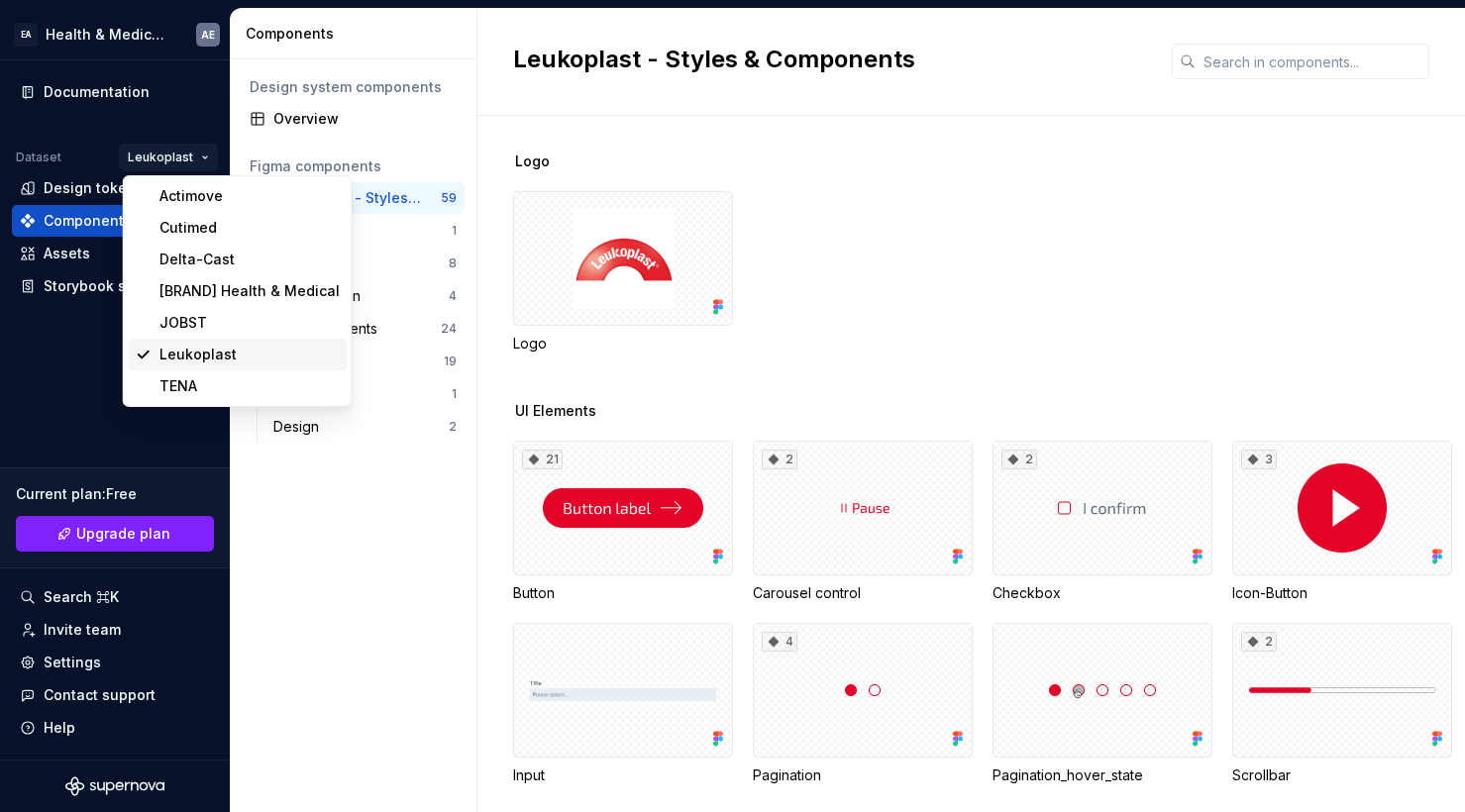 click on "Leukoplast" at bounding box center (250, 355) 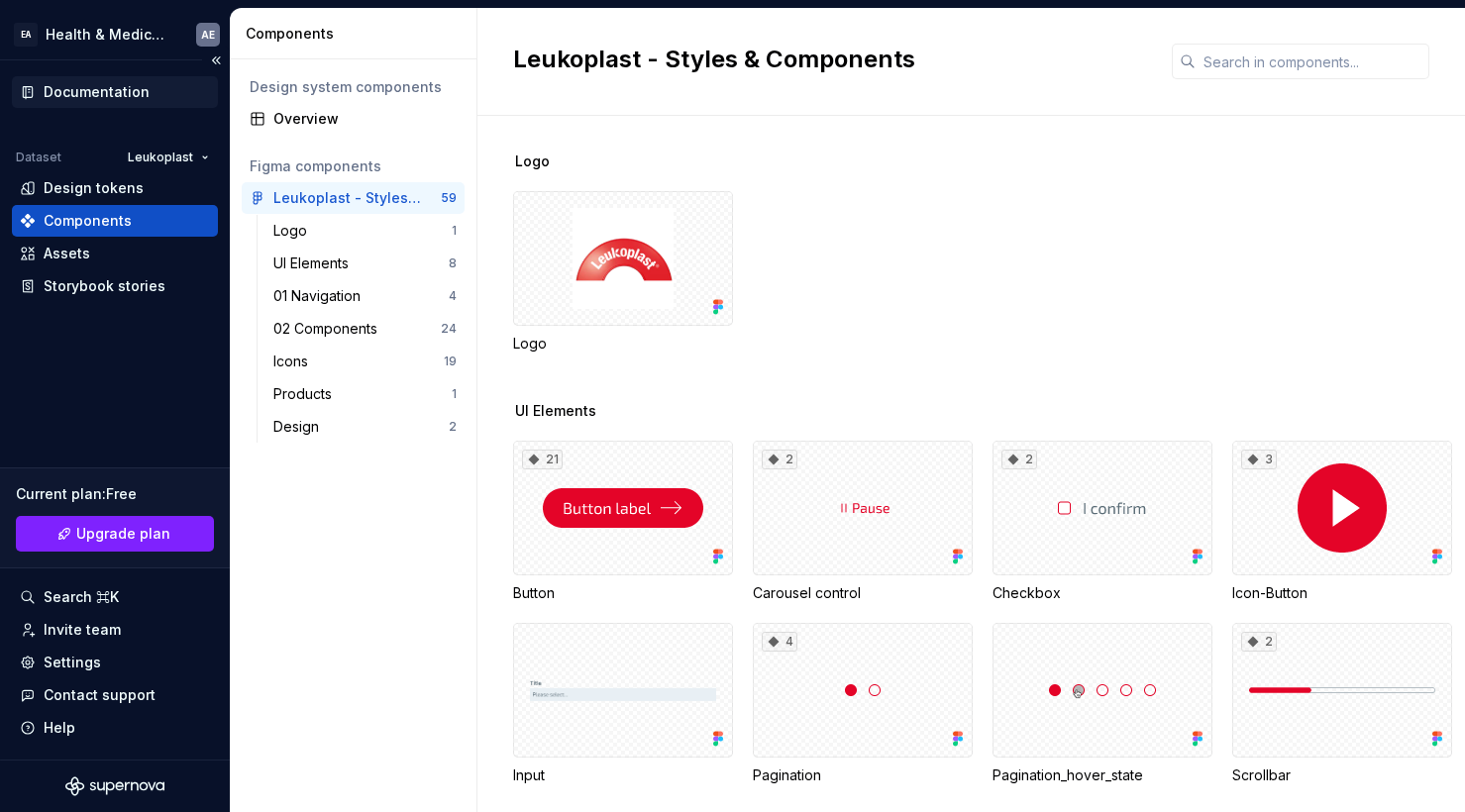 click on "Documentation" at bounding box center (96, 92) 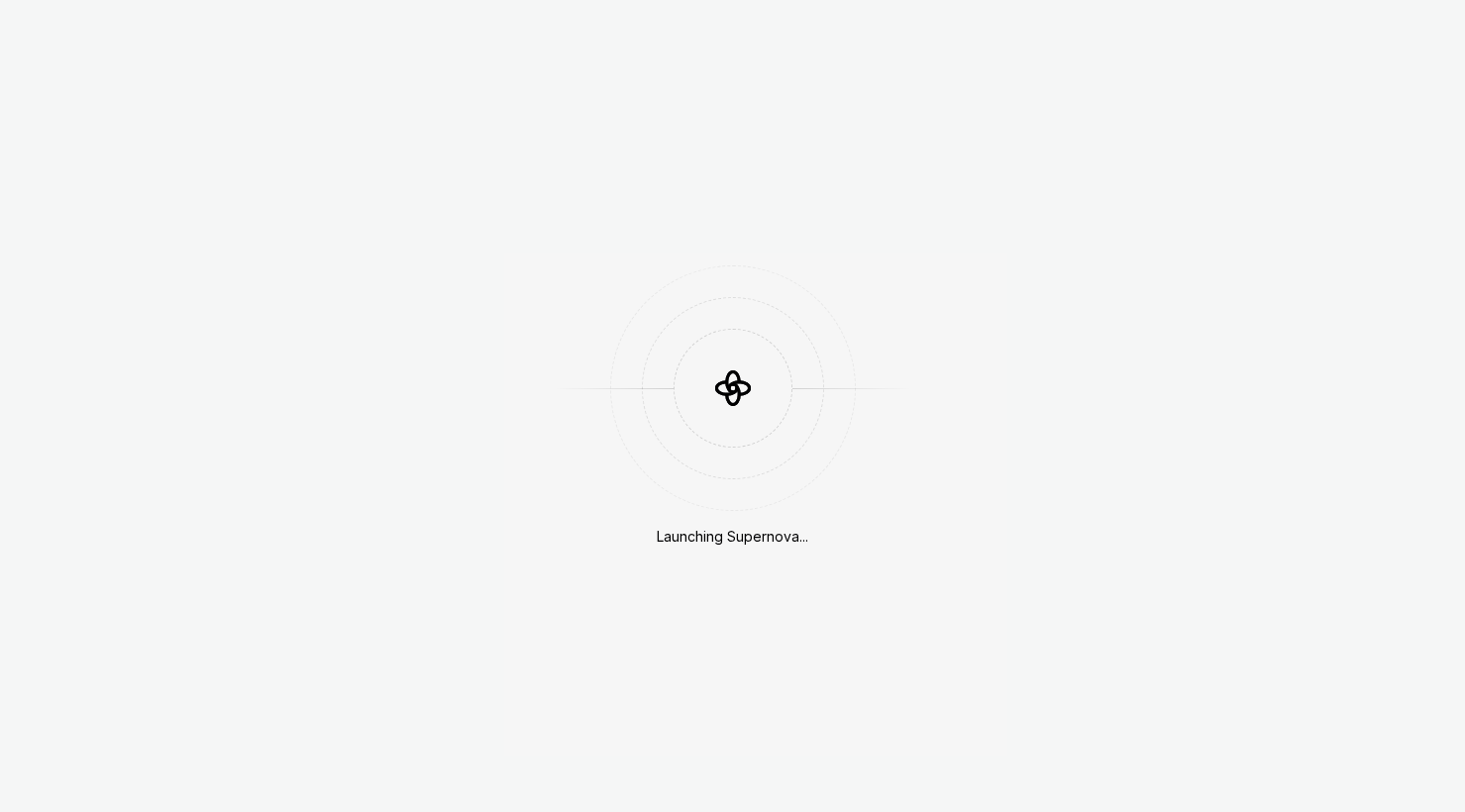 scroll, scrollTop: 0, scrollLeft: 0, axis: both 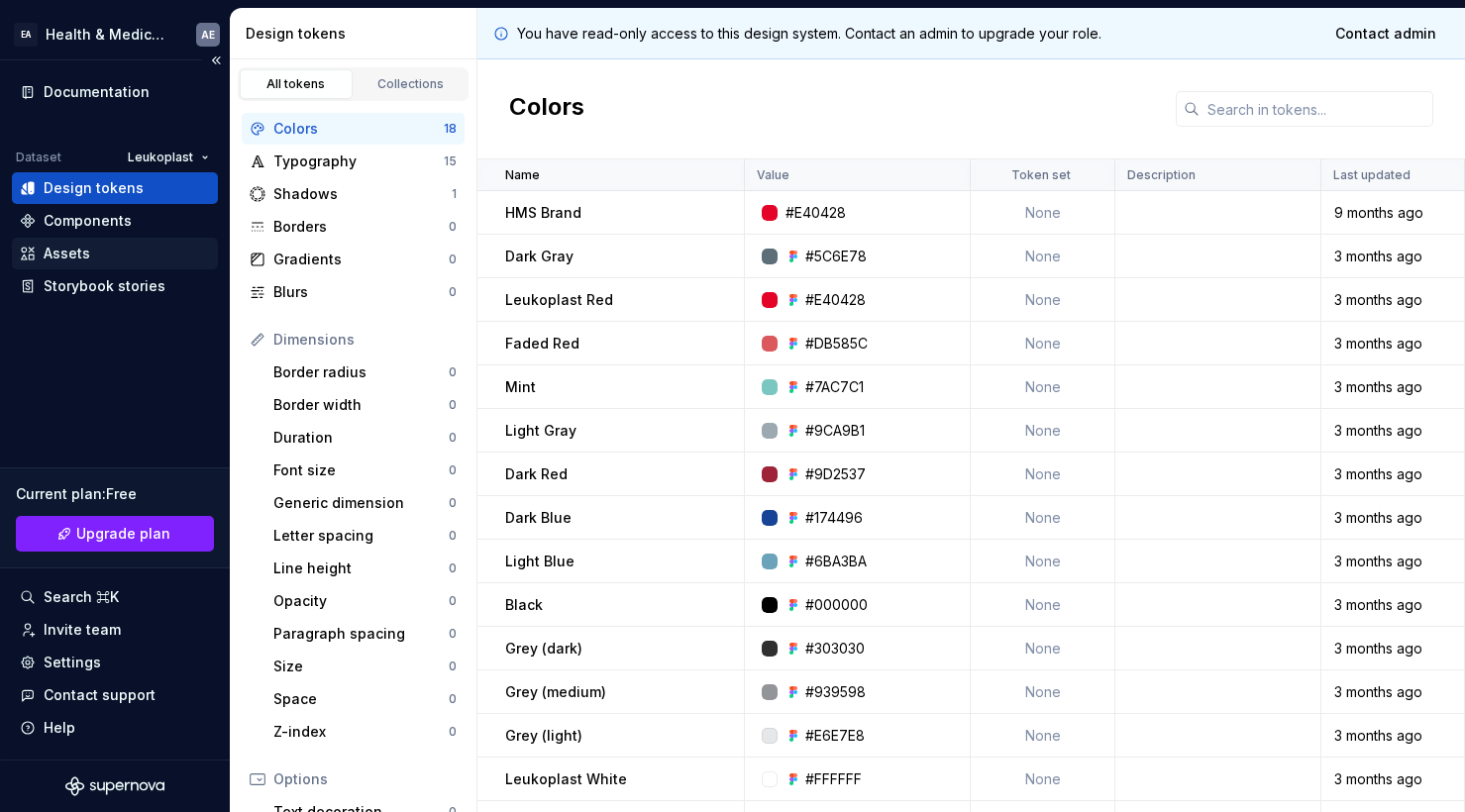 click on "Assets" at bounding box center (115, 254) 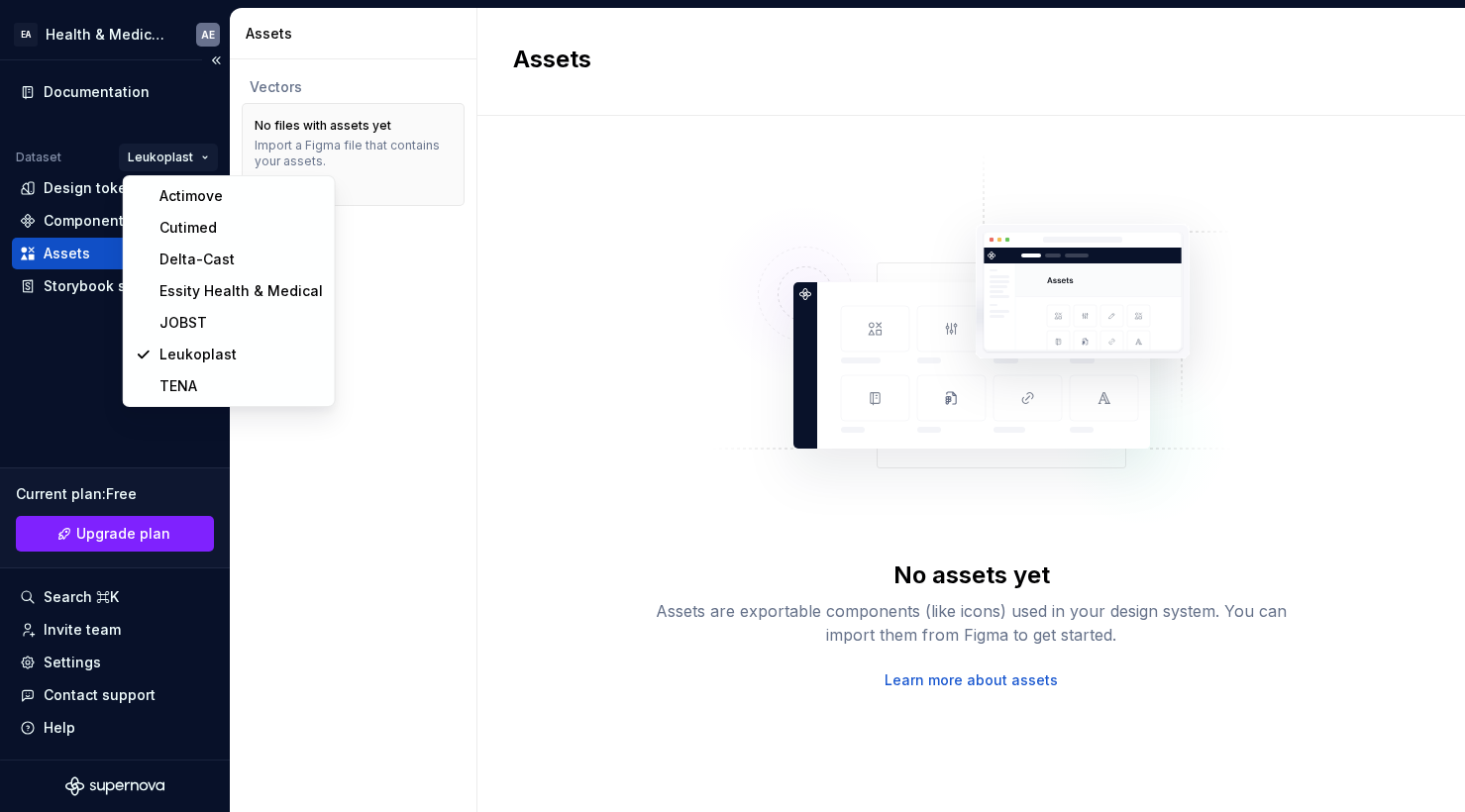 click on "EA Health & Medical Design Systems AE Documentation Dataset Leukoplast Design tokens Components Assets Storybook stories Current plan : Free Upgrade plan Search ⌘K Invite team Settings Contact support Help Assets Vectors No files with assets yet Import a Figma file that contains your assets. Help Assets No assets yet Assets are exportable components (like icons) used in your design system. You can import them from Figma to get started. Learn more about assets Actimove Cutimed Delta-Cast Essity Health & Medical JOBST Leukoplast TENA" at bounding box center (732, 406) 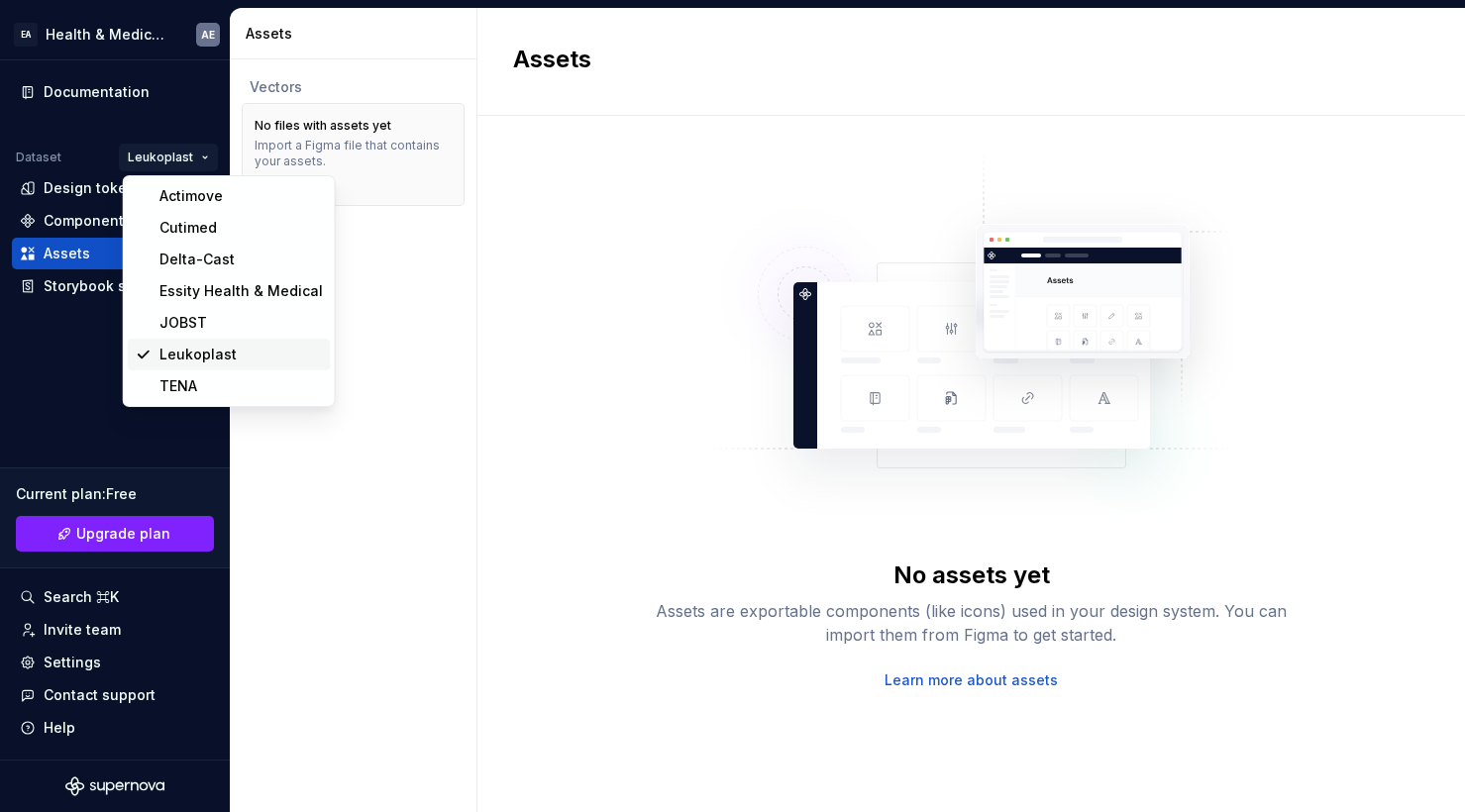 click on "Leukoplast" at bounding box center (241, 355) 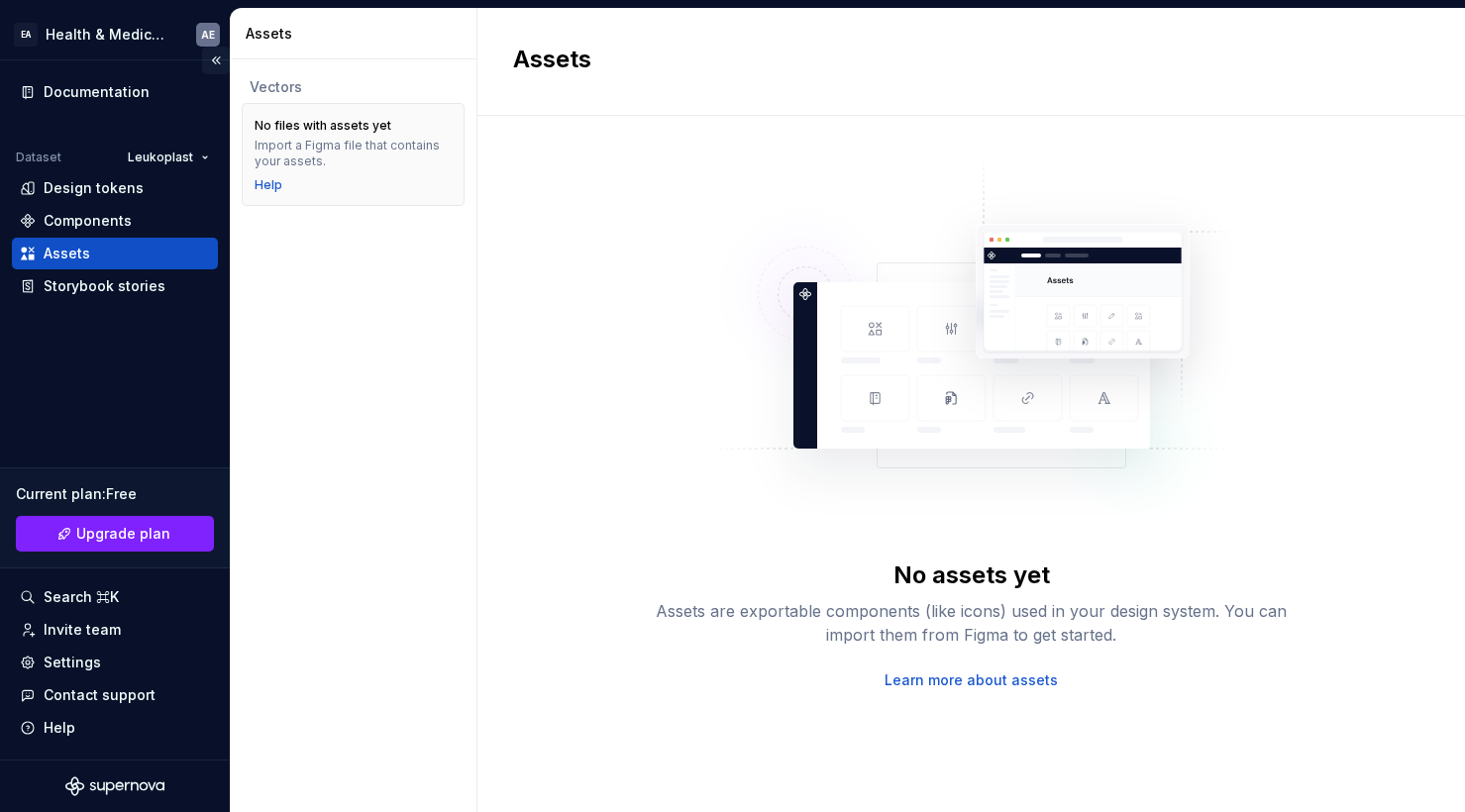 click at bounding box center [216, 60] 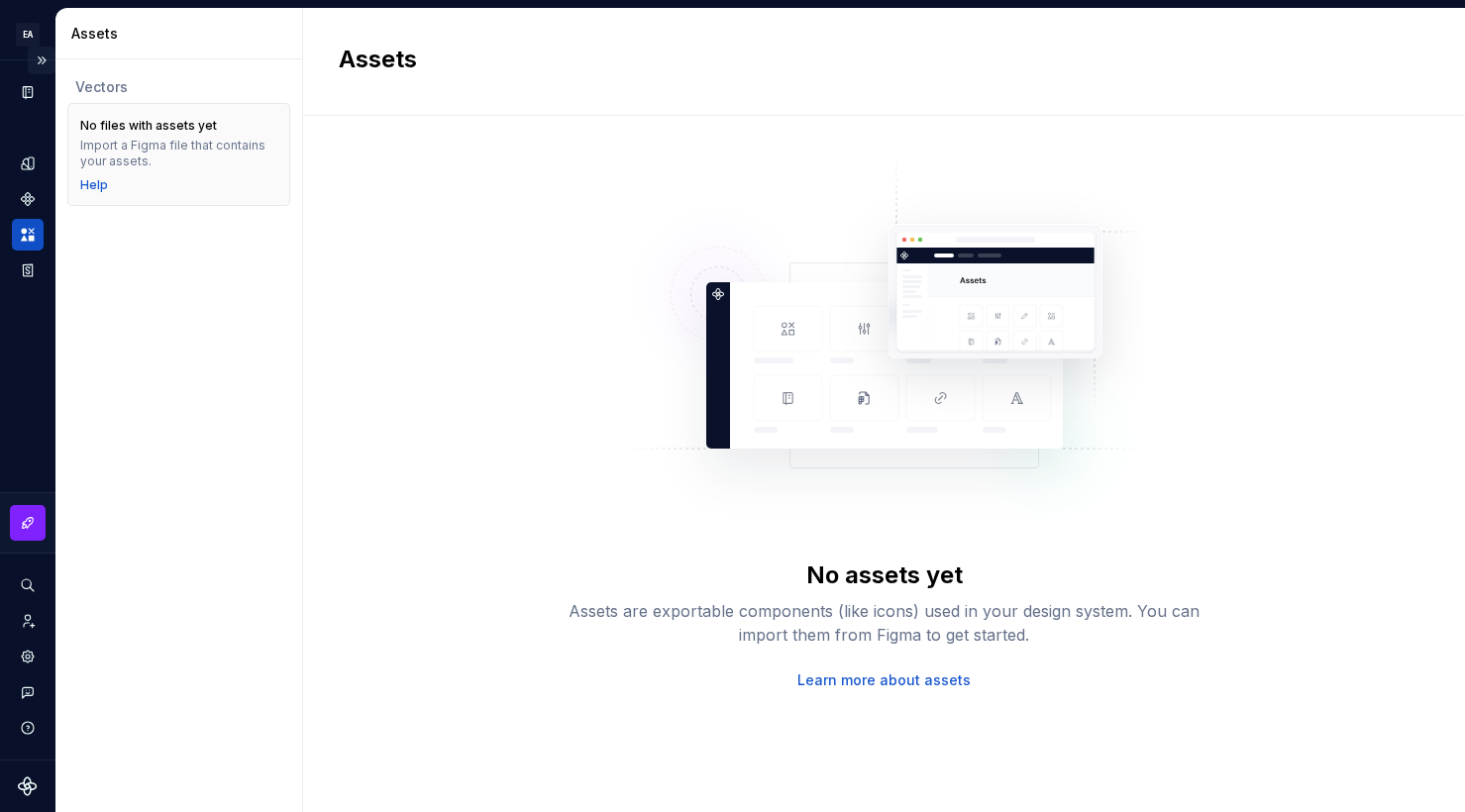 click at bounding box center (42, 60) 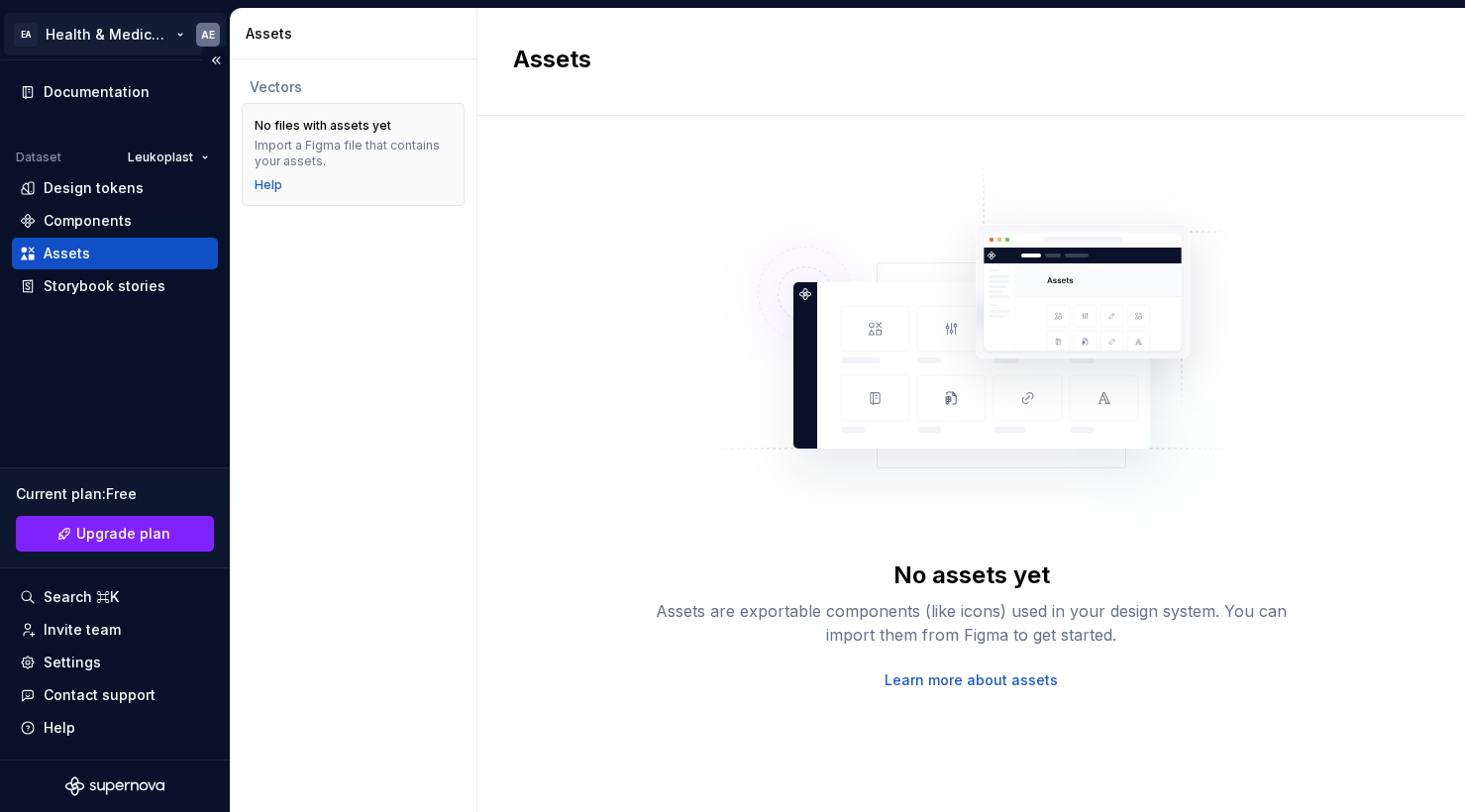 click on "EA Health & Medical Design Systems AE Documentation Dataset Leukoplast Design tokens Components Assets Storybook stories Current plan :  Free Upgrade plan Search ⌘K Invite team Settings Contact support Help Assets Vectors No files with assets yet Import a Figma file that contains your assets. Help Assets No assets yet Assets are exportable components (like icons) used in your design system.
You can import them from Figma to get started. Learn more about assets" at bounding box center (732, 406) 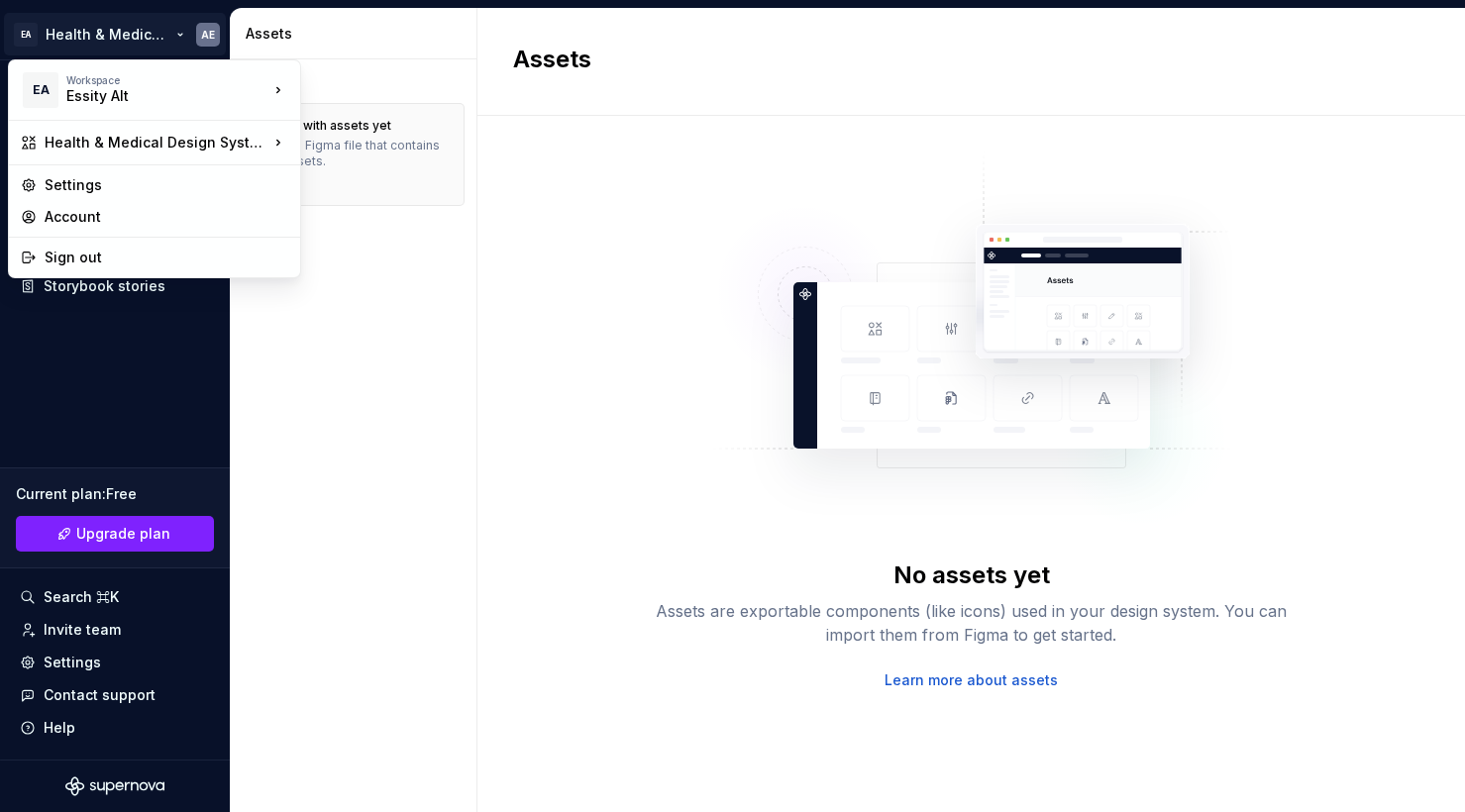 click on "EA Health & Medical Design Systems AE Documentation Dataset Leukoplast Design tokens Components Assets Storybook stories Current plan :  Free Upgrade plan Search ⌘K Invite team Settings Contact support Help Assets Vectors No files with assets yet Import a Figma file that contains your assets. Help Assets No assets yet Assets are exportable components (like icons) used in your design system.
You can import them from Figma to get started. Learn more about assets EA Workspace Essity Alt Health & Medical Design Systems Settings Account Sign out" at bounding box center [732, 406] 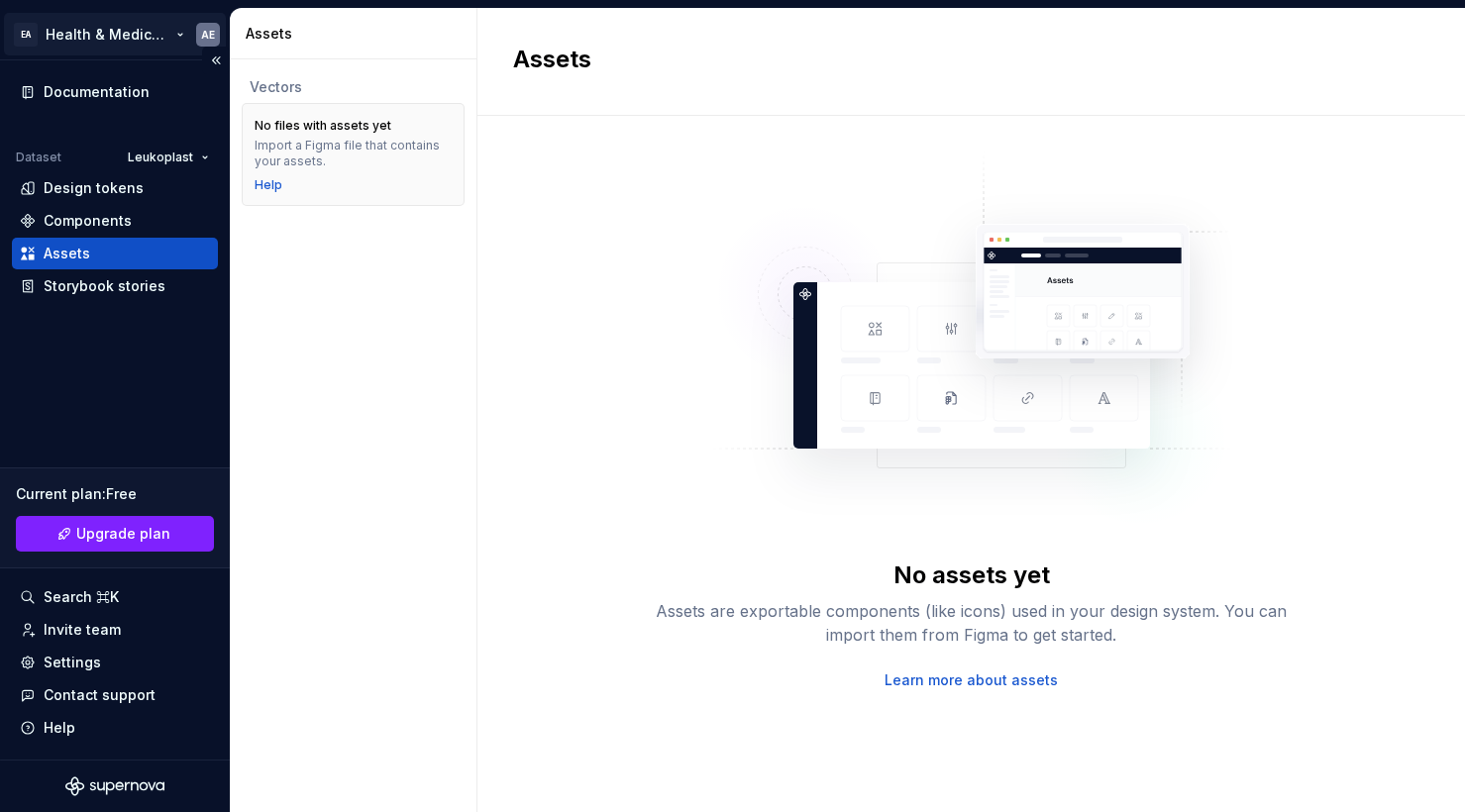 click on "EA Health & Medical Design Systems AE Documentation Dataset Leukoplast Design tokens Components Assets Storybook stories Current plan :  Free Upgrade plan Search ⌘K Invite team Settings Contact support Help Assets Vectors No files with assets yet Import a Figma file that contains your assets. Help Assets No assets yet Assets are exportable components (like icons) used in your design system.
You can import them from Figma to get started. Learn more about assets" at bounding box center [732, 406] 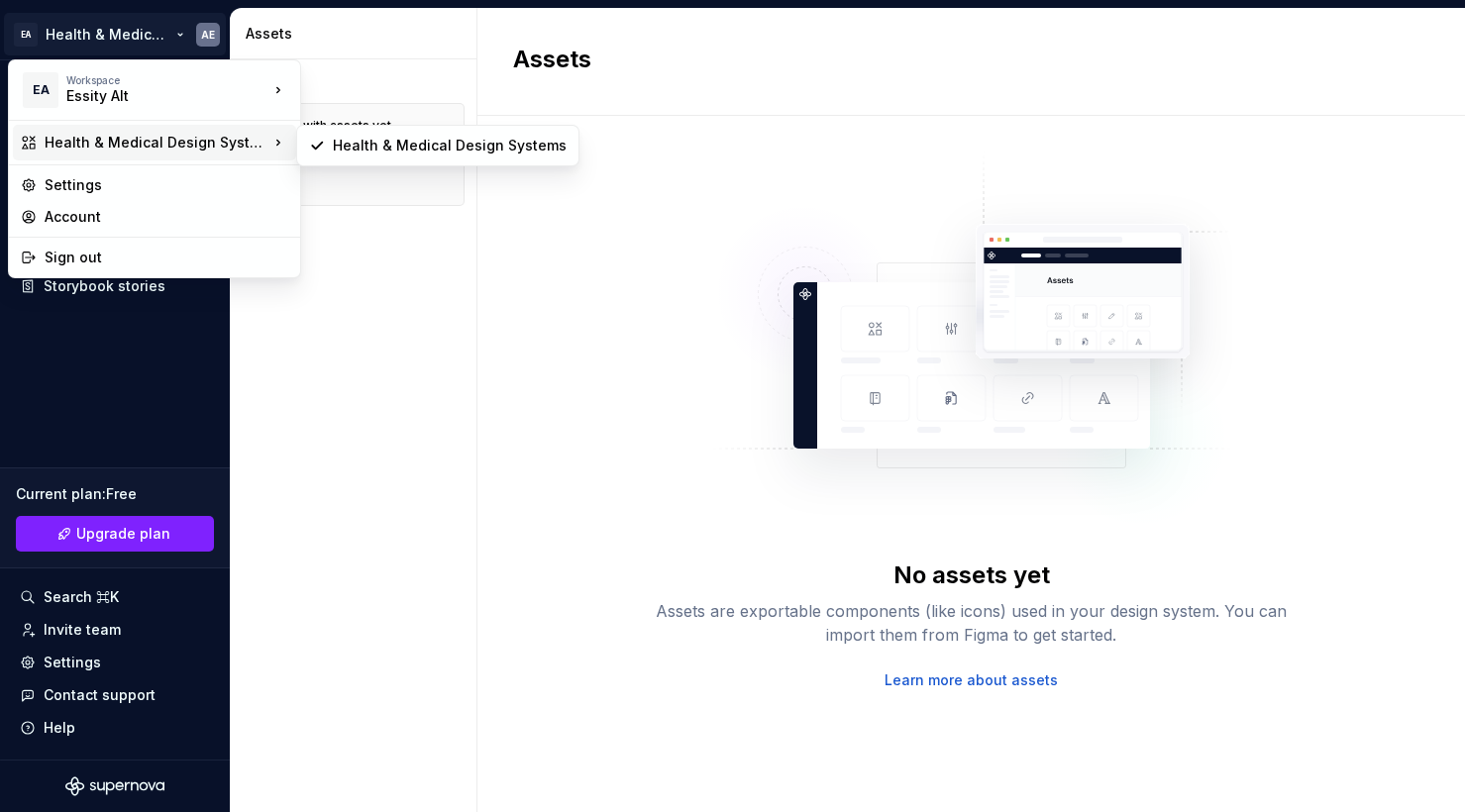 click on "Health & Medical Design Systems" at bounding box center (157, 143) 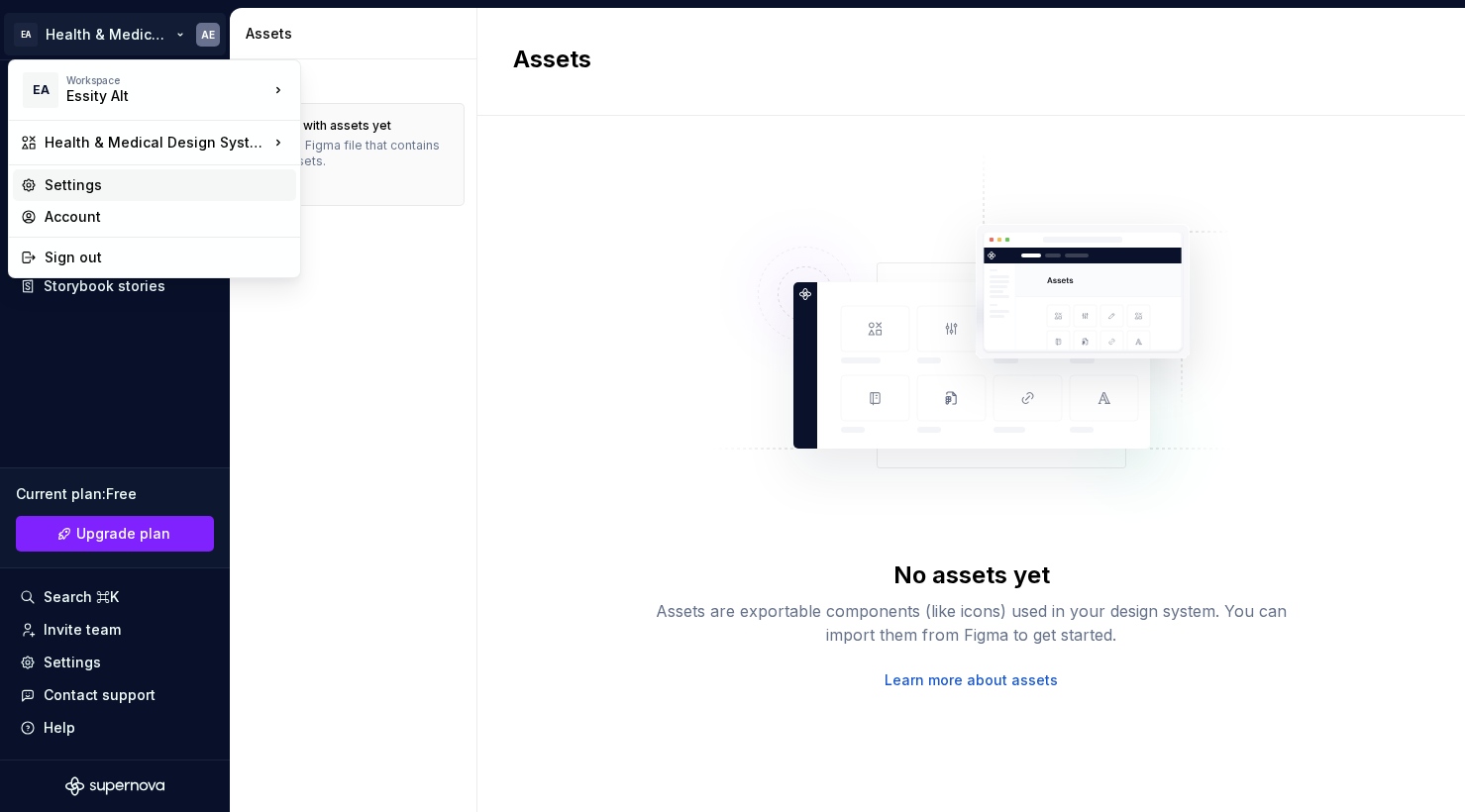 click on "Settings" at bounding box center [166, 185] 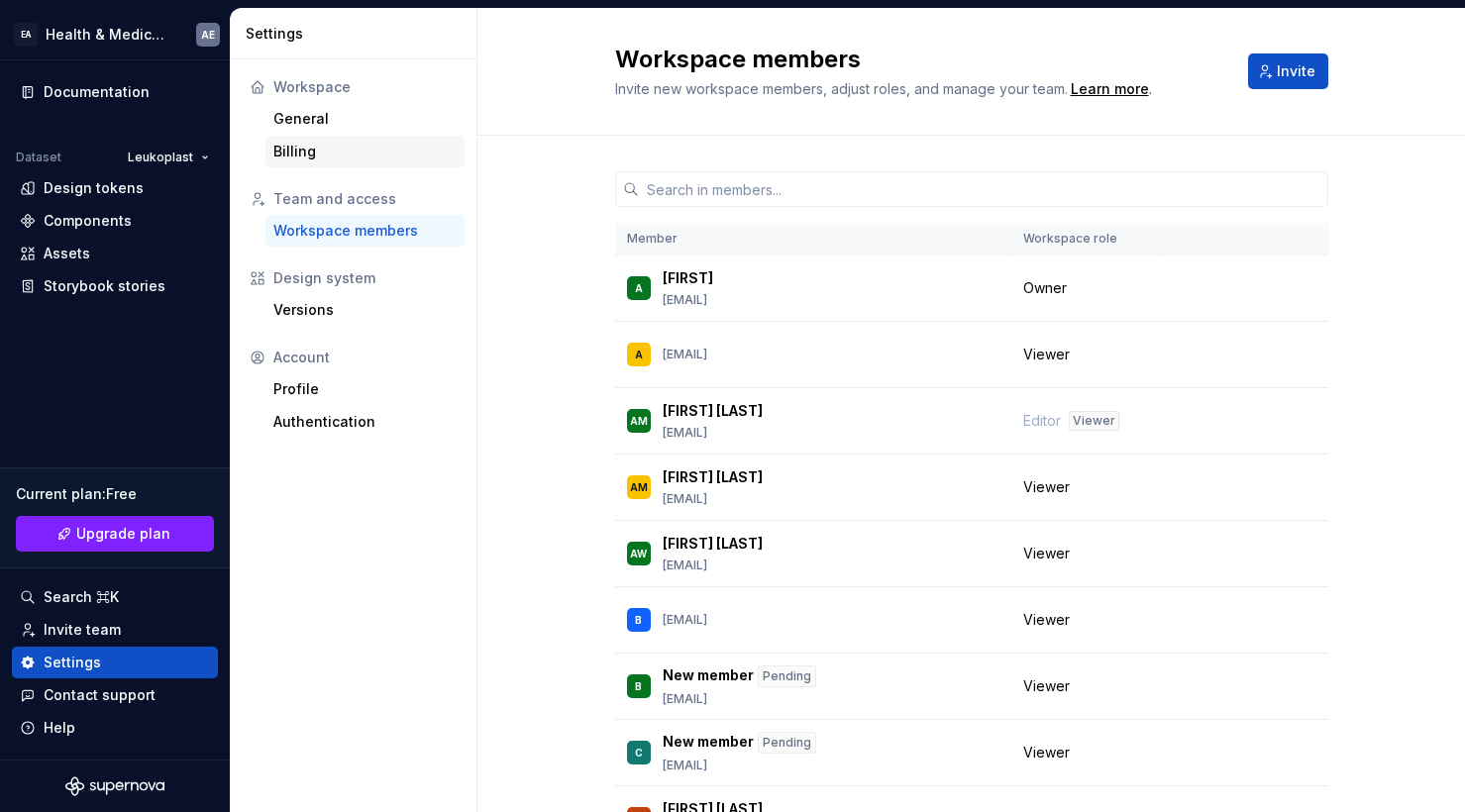 click on "Billing" at bounding box center [365, 152] 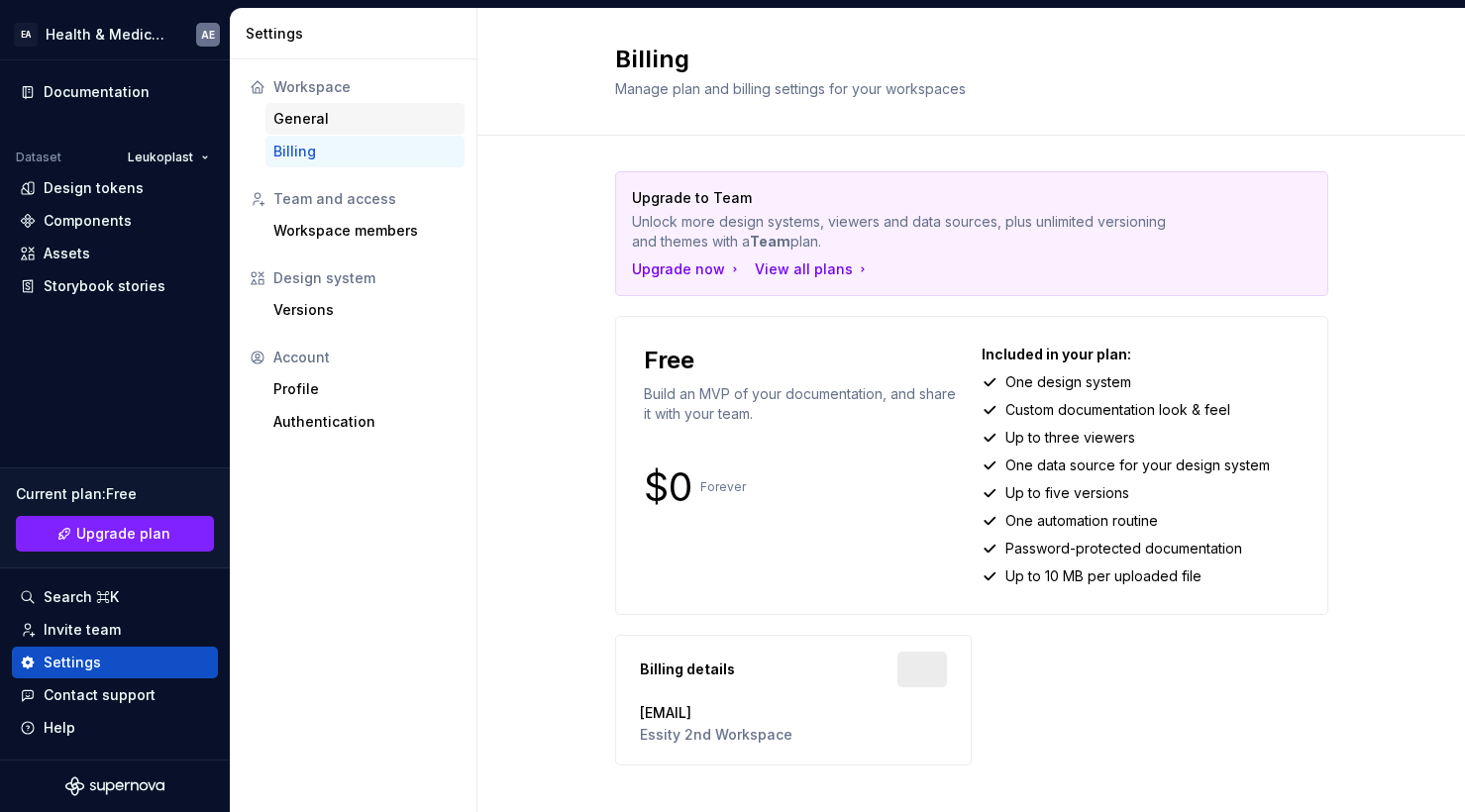 click on "General" at bounding box center [365, 119] 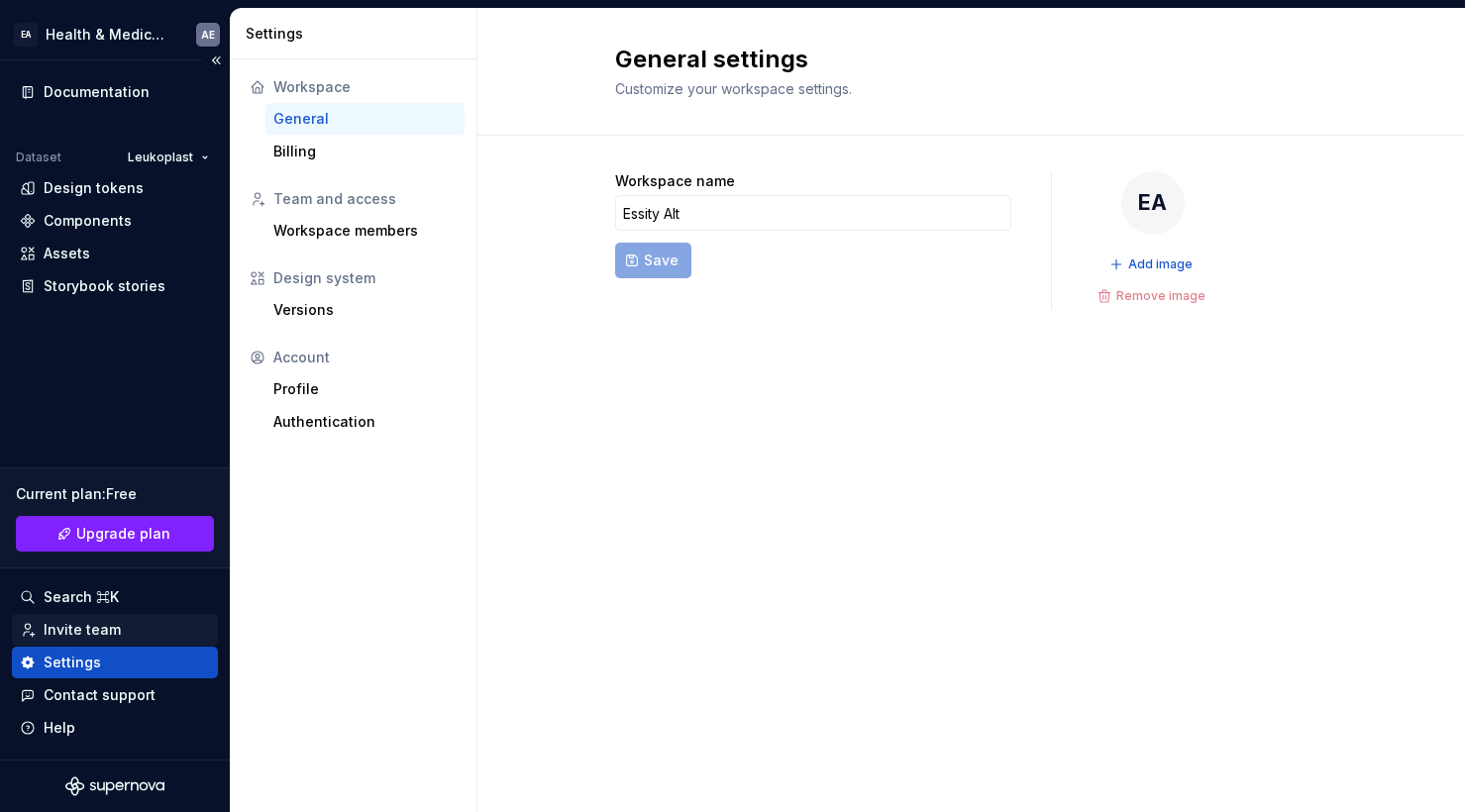 click on "Invite team" at bounding box center (82, 630) 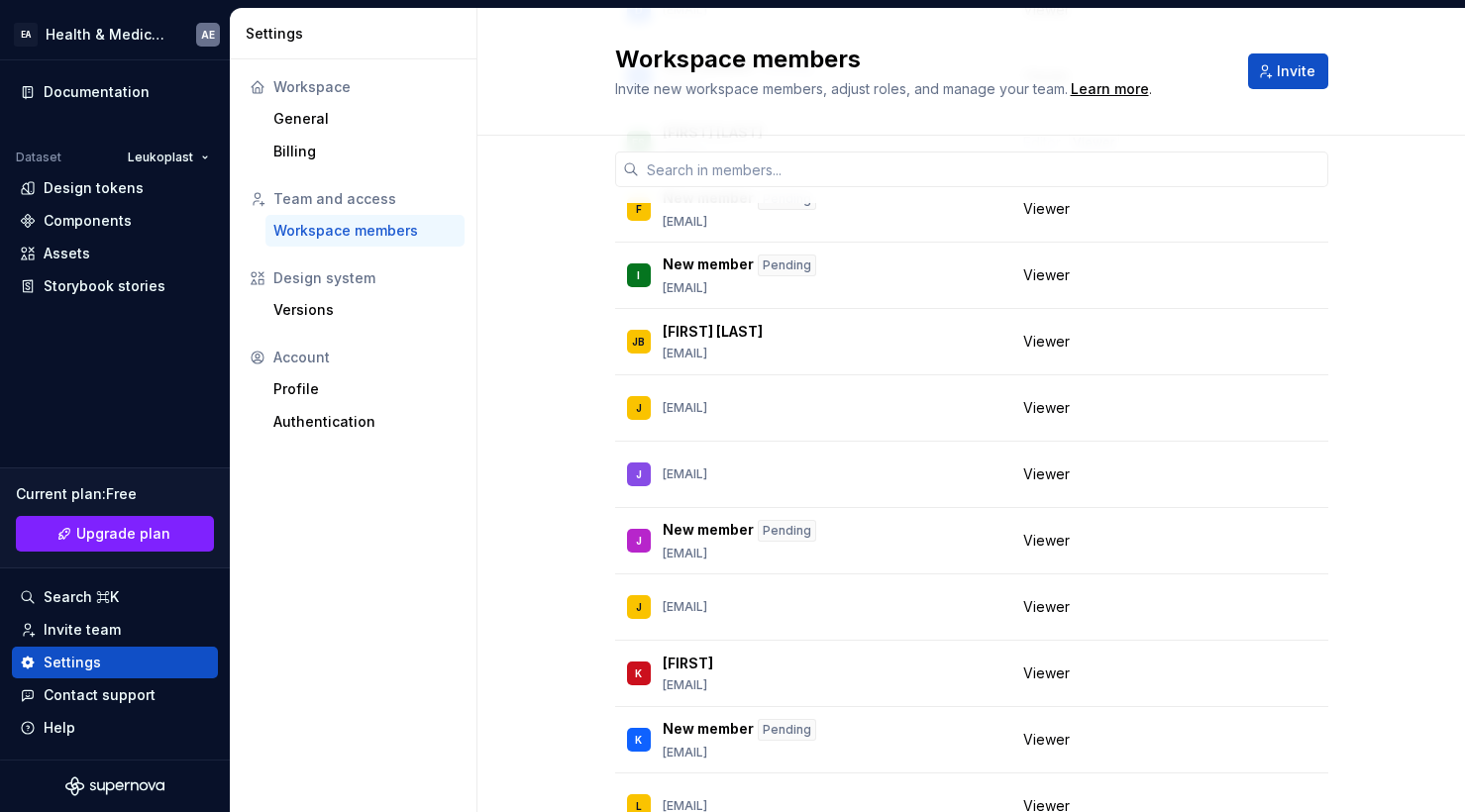 scroll, scrollTop: 1661, scrollLeft: 0, axis: vertical 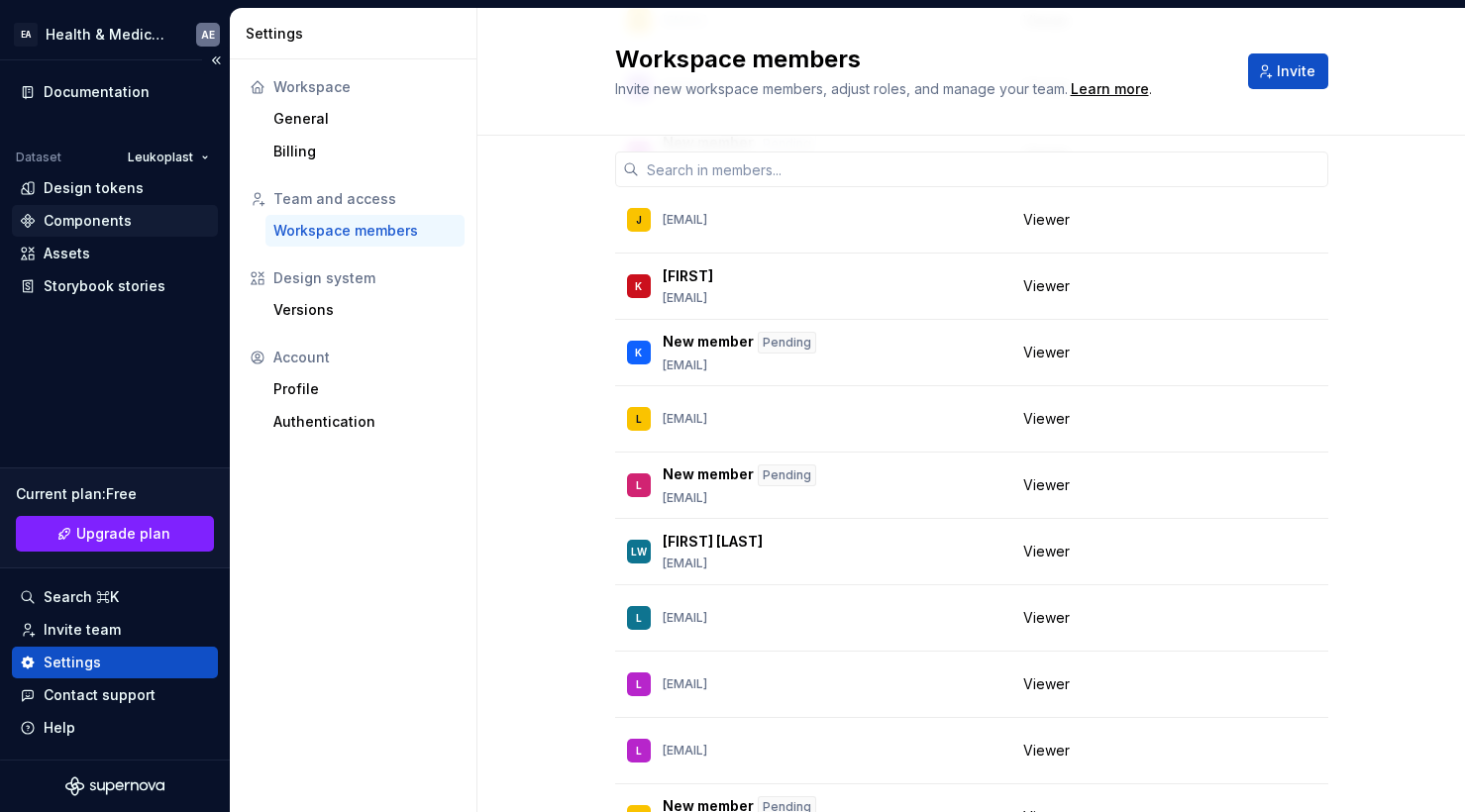 click on "Components" at bounding box center [87, 221] 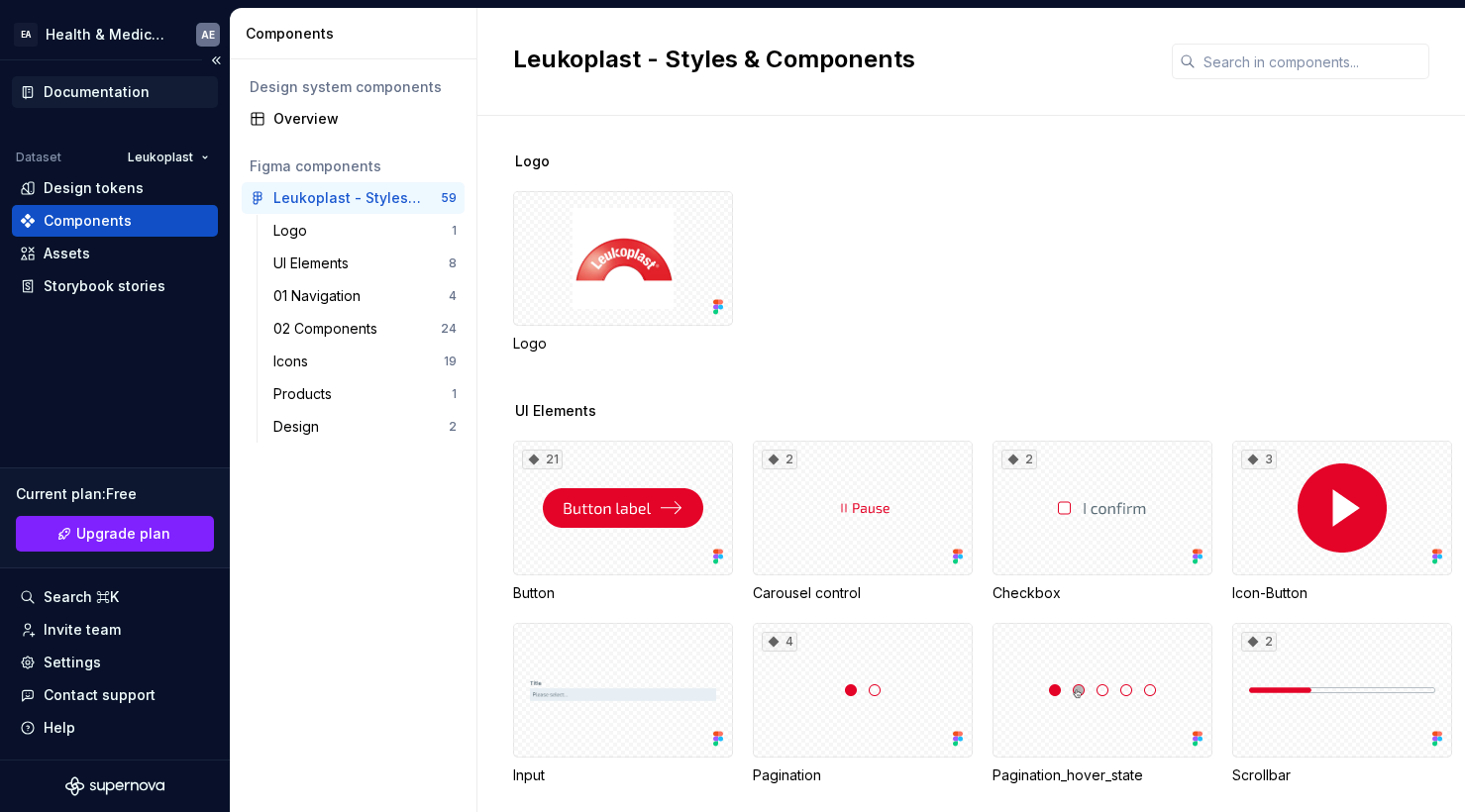 click on "Documentation" at bounding box center (96, 92) 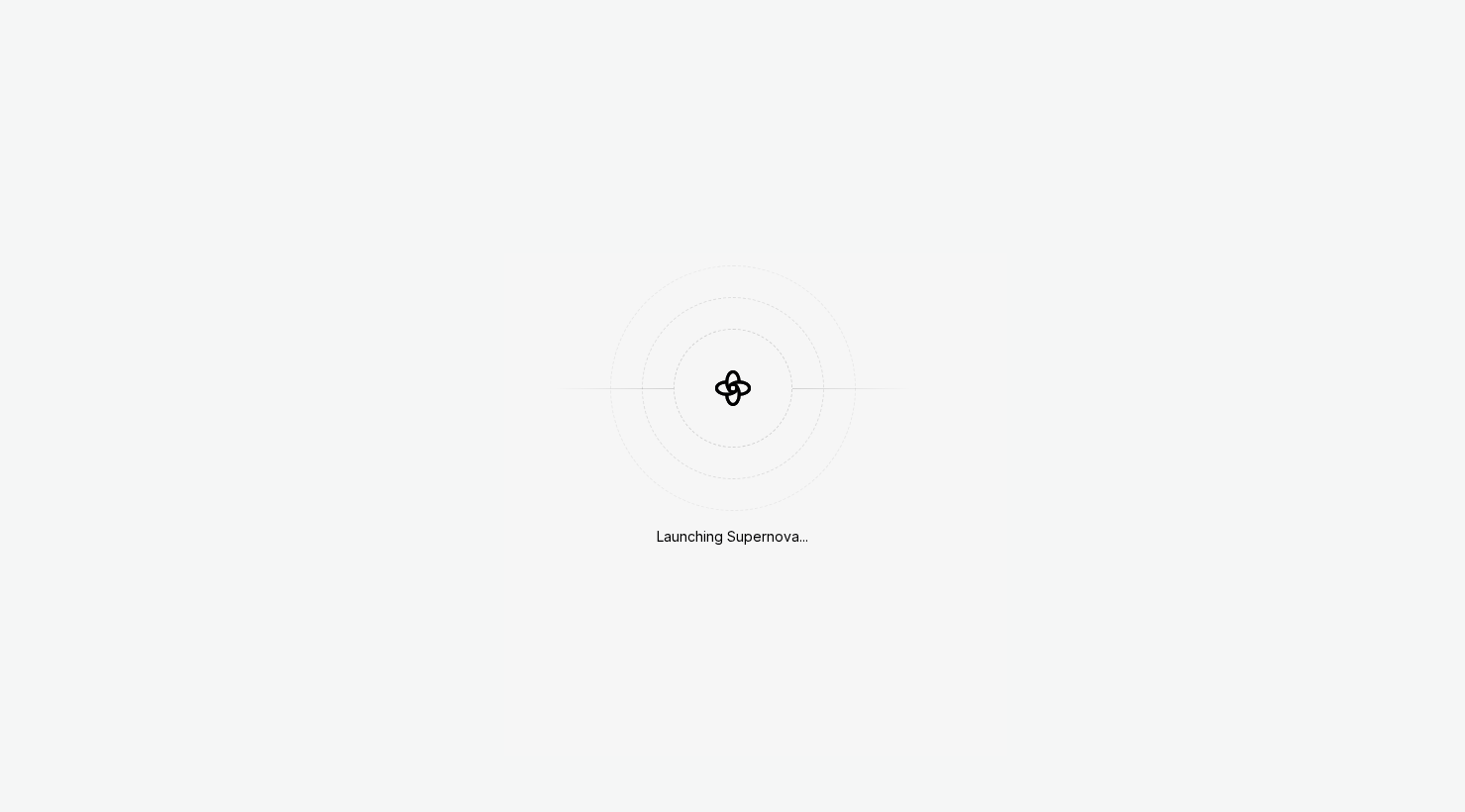scroll, scrollTop: 0, scrollLeft: 0, axis: both 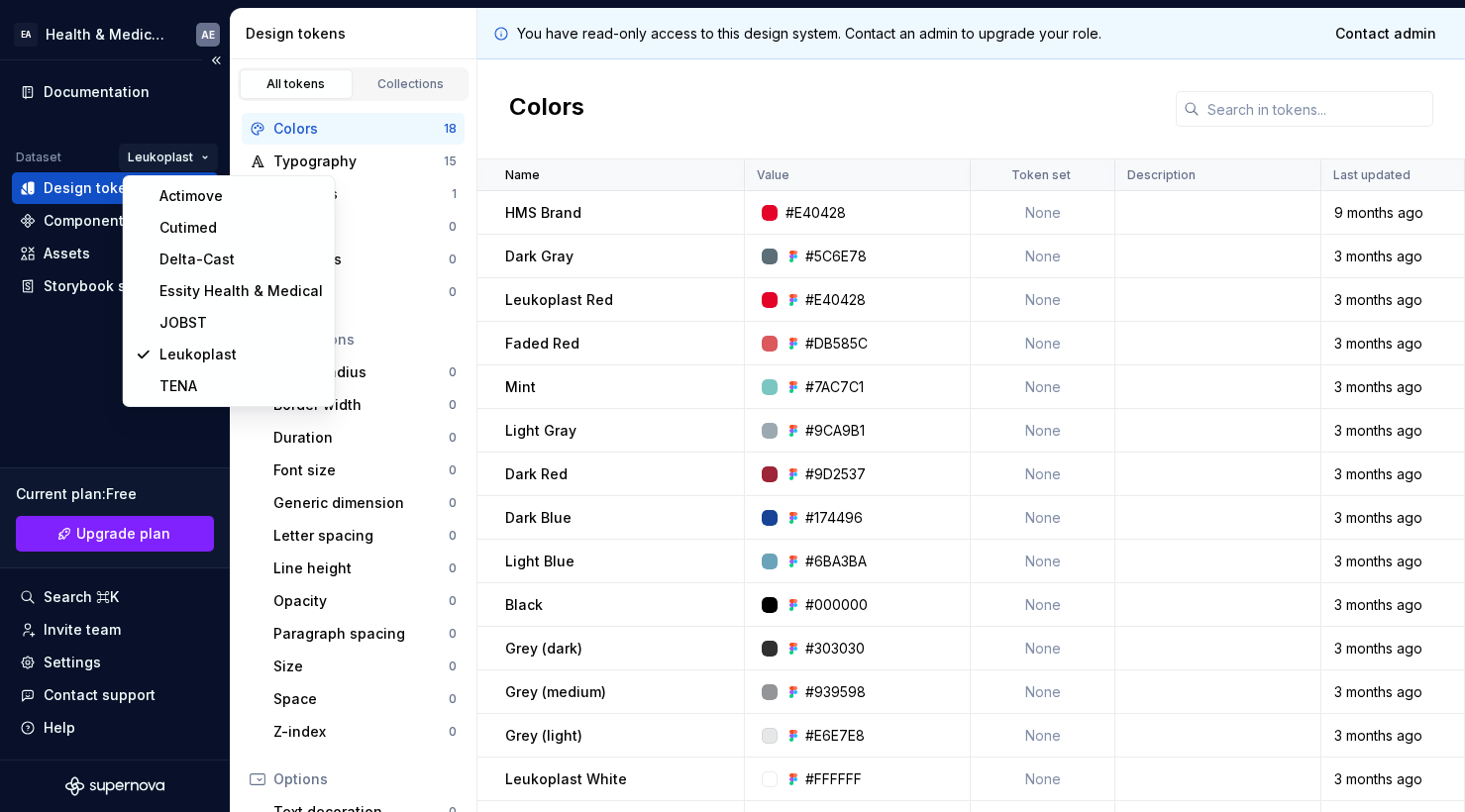 click on "EA Health & Medical Design Systems AE Documentation Dataset Leukoplast Design tokens Components Assets Storybook stories Current plan : Free Upgrade plan Search ⌘K Invite team Settings Contact support Help Design tokens All tokens Collections Colors 18 Typography 15 Shadows 1 Borders 0 Gradients 0 Blurs 0 Dimensions Border radius 0 Border width 0 Duration 0 Font size 0 Generic dimension 0 Letter spacing 0 Line height 0 Opacity 0 Paragraph spacing 0 Size 0 Space 0 Z-index 0 Options Text decoration 0 Text case 0 Visibility 0 Strings Font family 0 Font weight/style 0 Generic string 0 Product copy 0 You have read-only access to this design system. Contact an admin to upgrade your role. Contact admin Colors Name Value Token set Description Last updated HMS Brand #E40428 None 9 months ago Dark Gray #5C6E78 None 3 months ago Leukoplast Red #E40428 None 3 months ago Faded Red #DB585C None 3 months ago Mint #7AC7C1 None 3 months ago Light Gray #9CA9B1 None 3 months ago Dark Red #9D2537 None 3 months ago Dark Blue" at bounding box center [732, 406] 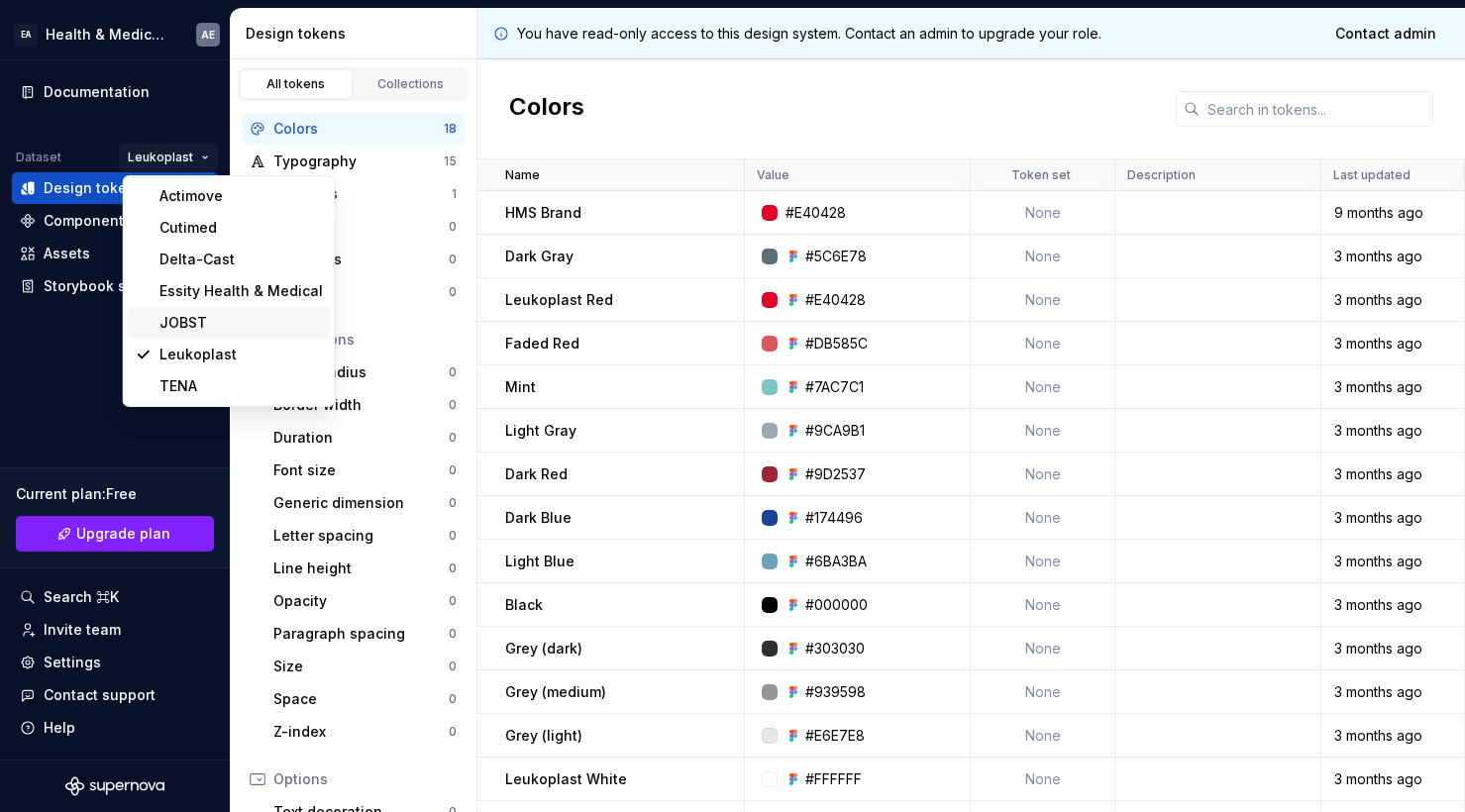 click on "JOBST" at bounding box center [241, 323] 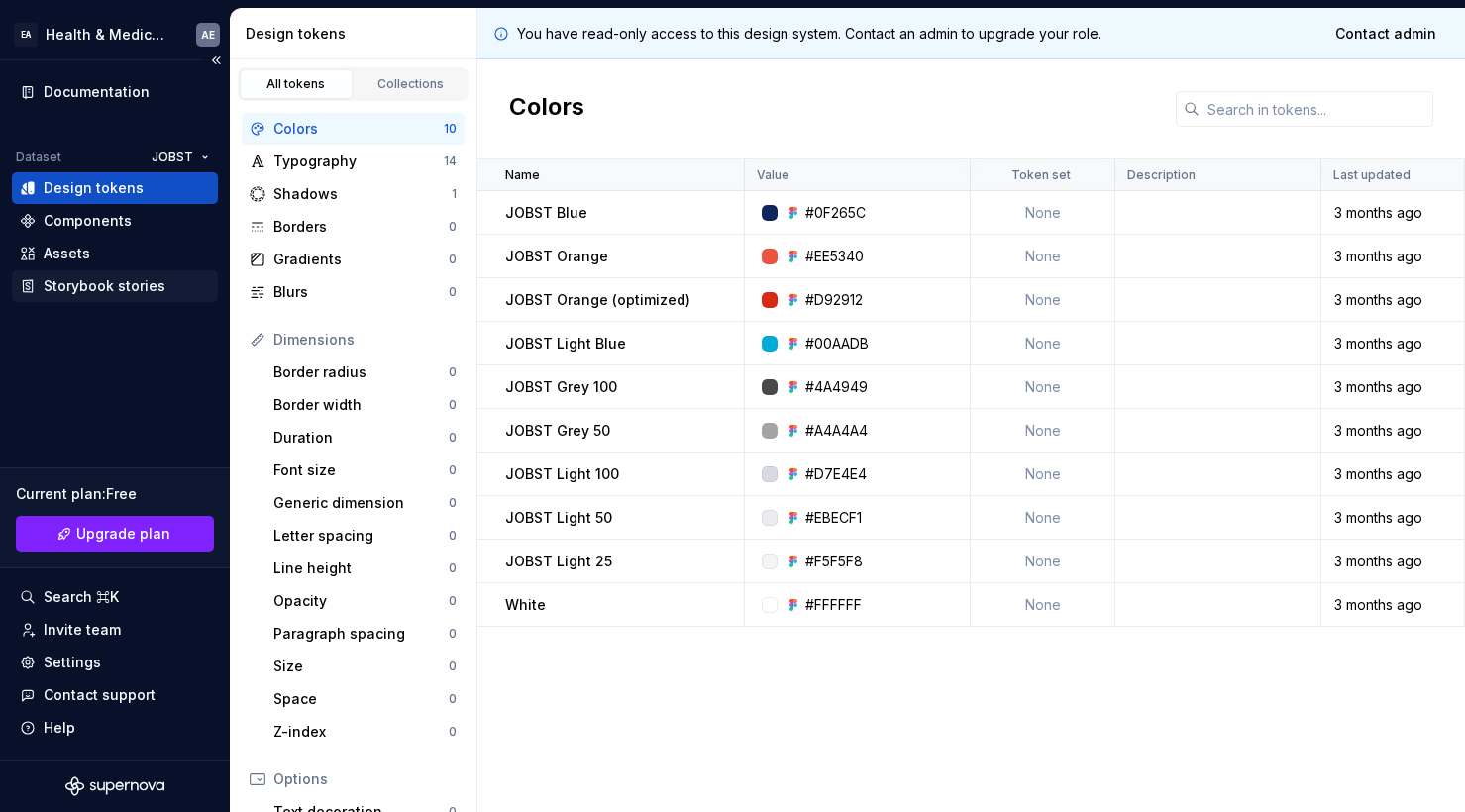 scroll, scrollTop: 0, scrollLeft: 0, axis: both 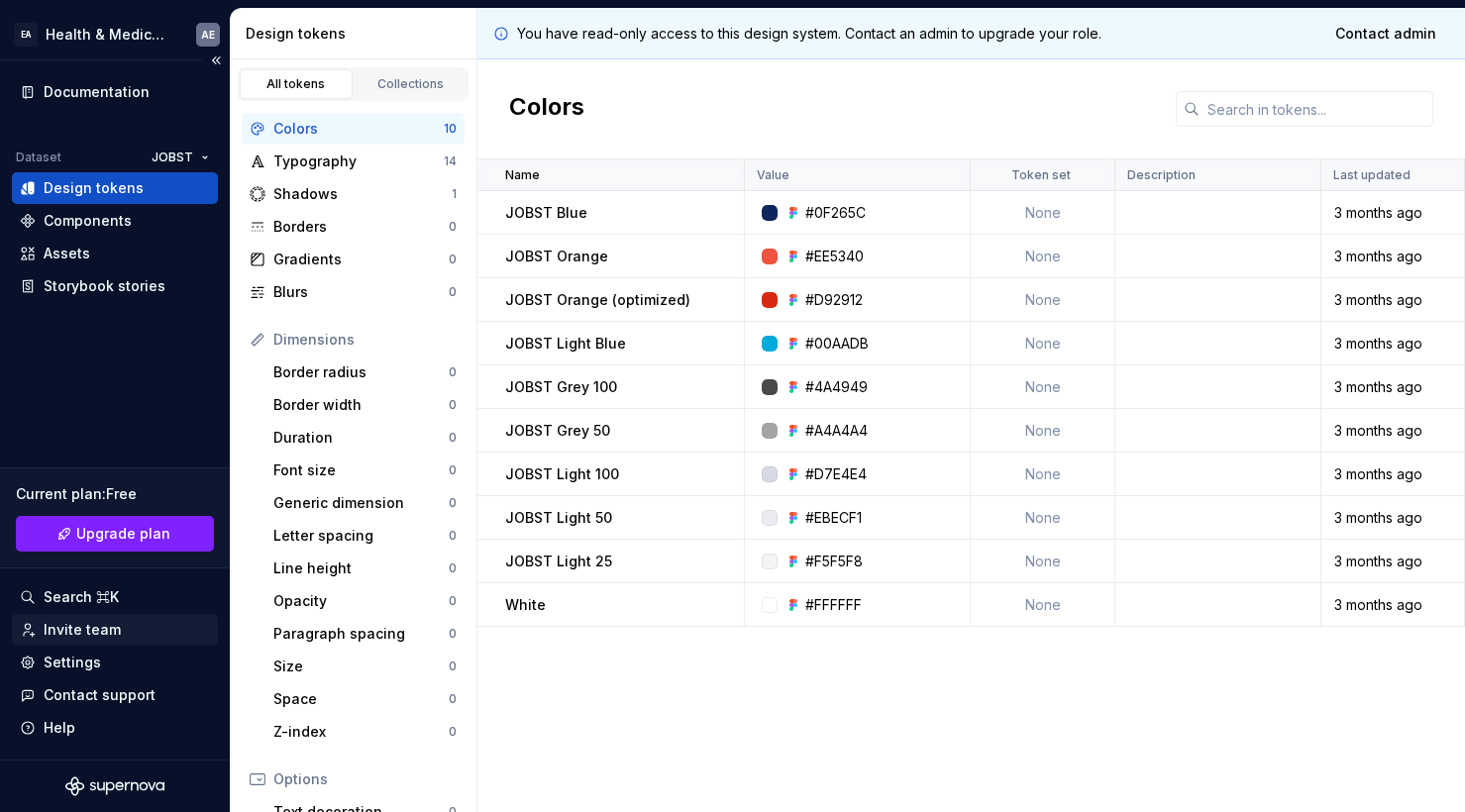 click on "Invite team" at bounding box center [82, 630] 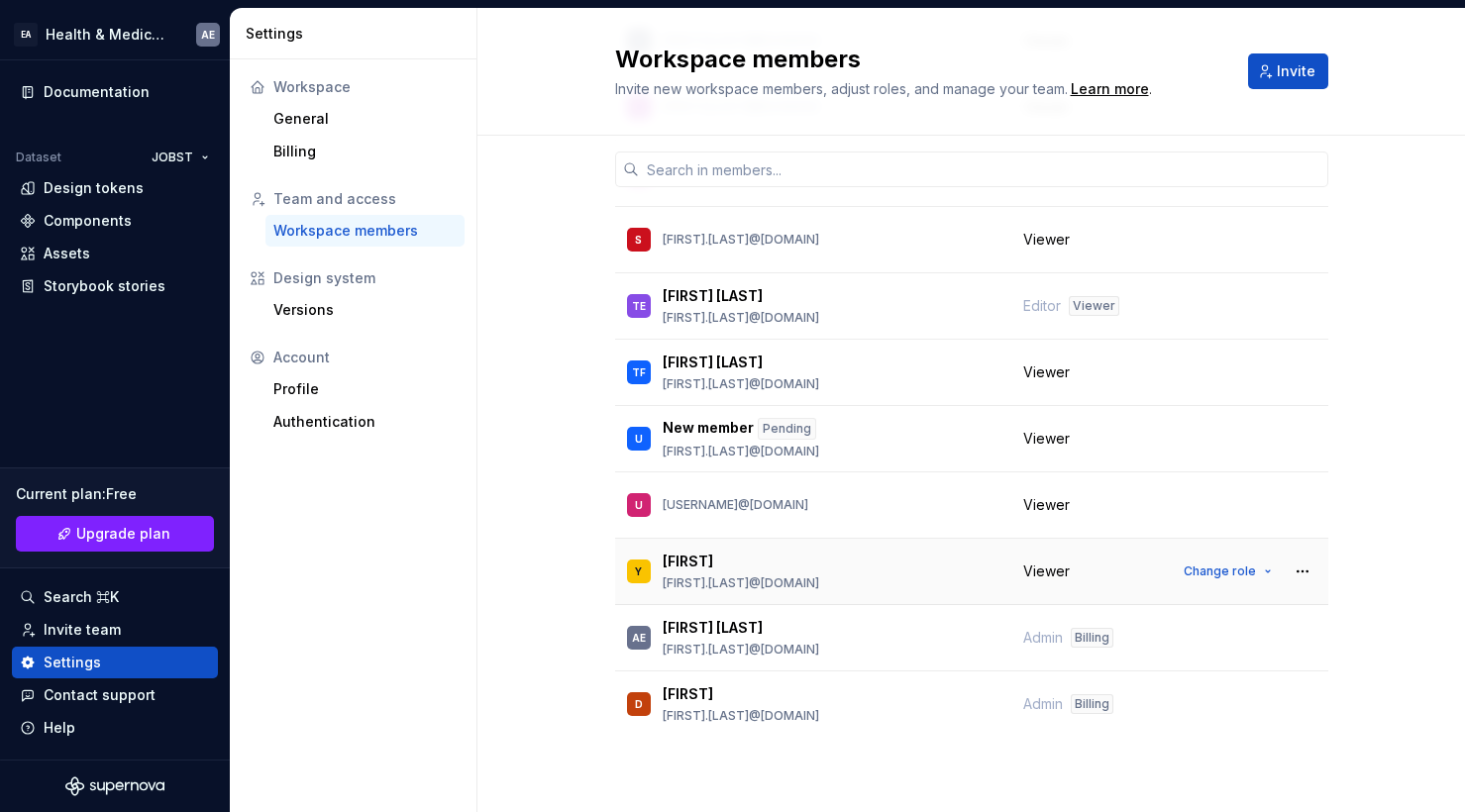 scroll, scrollTop: 3034, scrollLeft: 0, axis: vertical 